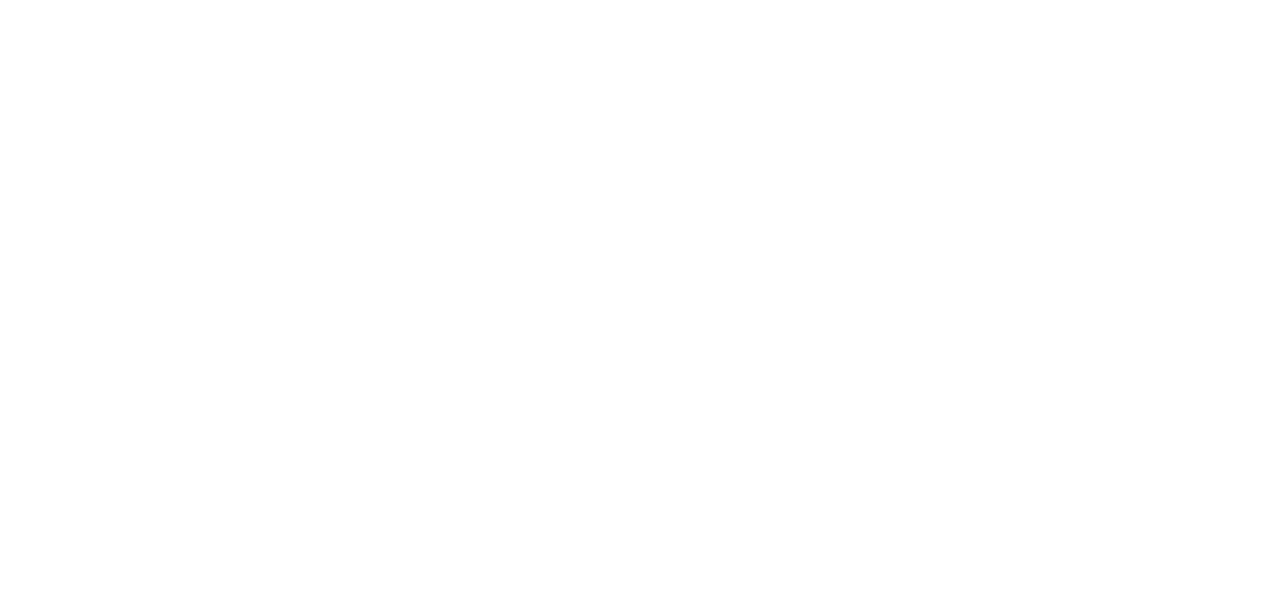 scroll, scrollTop: 0, scrollLeft: 0, axis: both 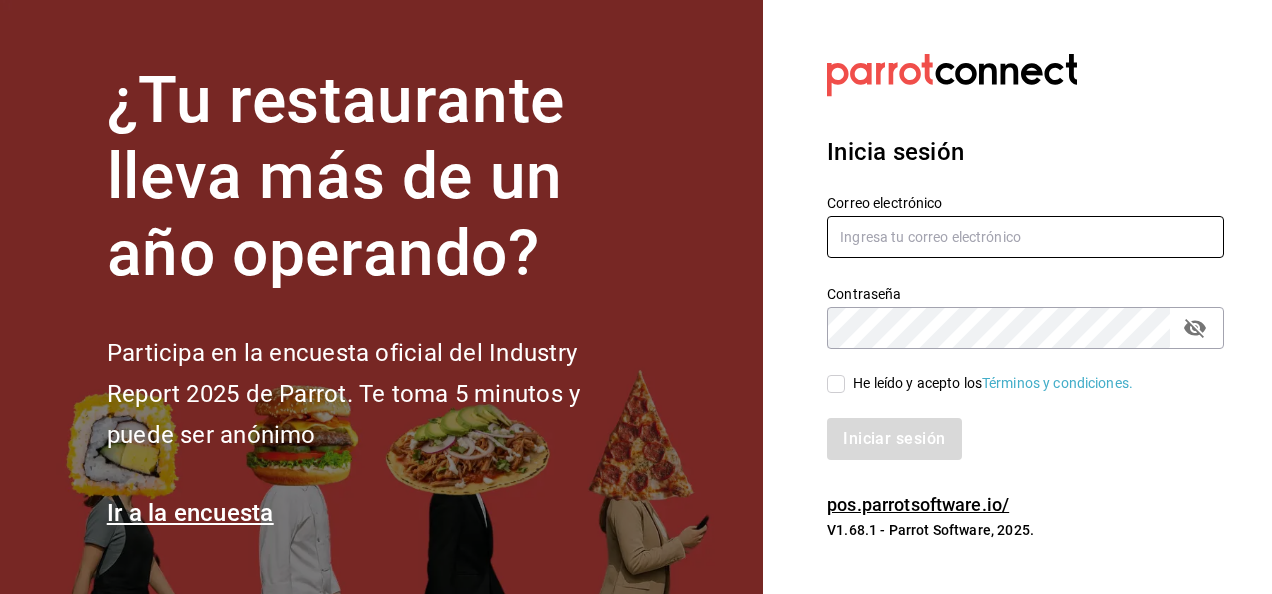 type on "mochomos.mitikah@example.com" 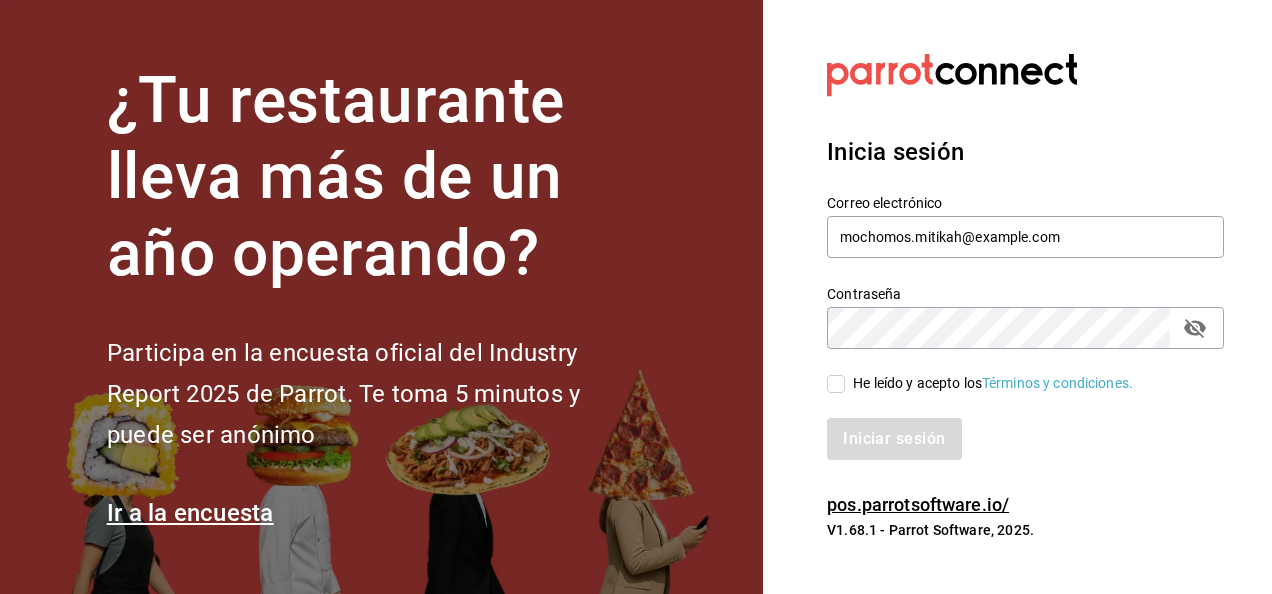 click on "He leído y acepto los  Términos y condiciones." at bounding box center [836, 384] 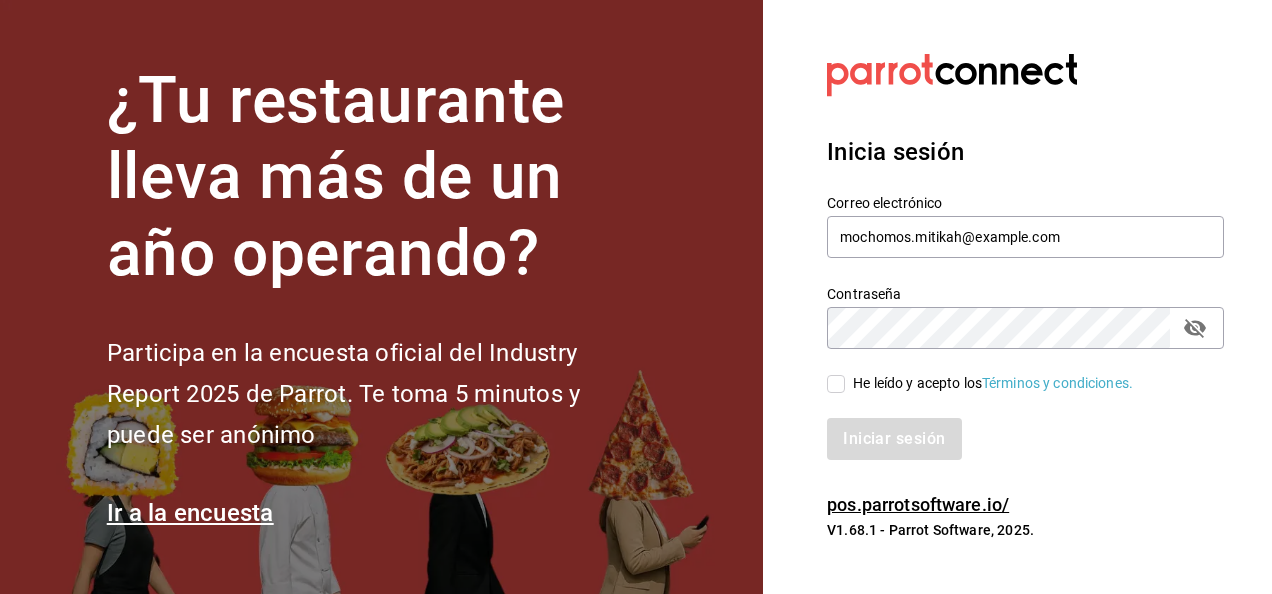 checkbox on "true" 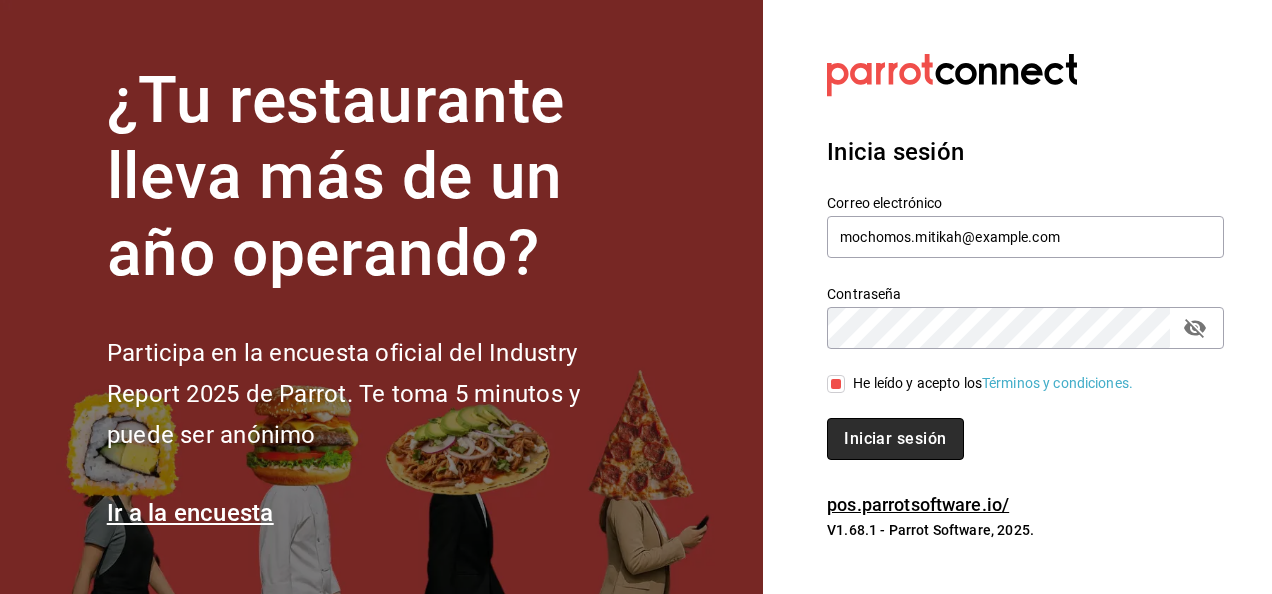 click on "Iniciar sesión" at bounding box center (895, 439) 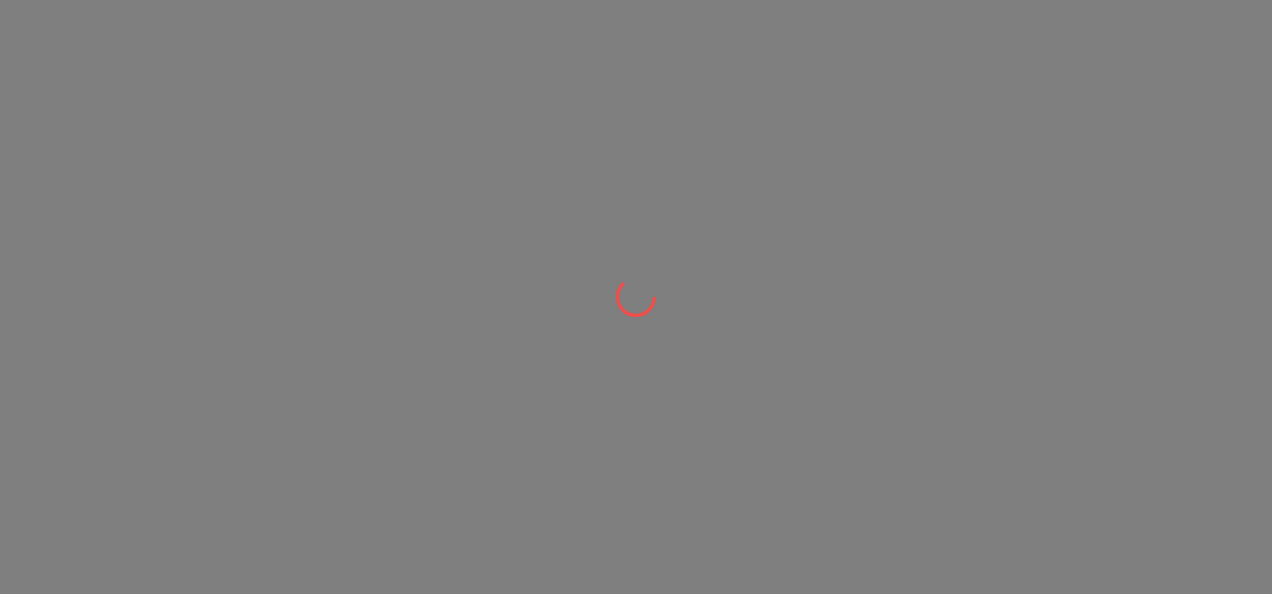 scroll, scrollTop: 0, scrollLeft: 0, axis: both 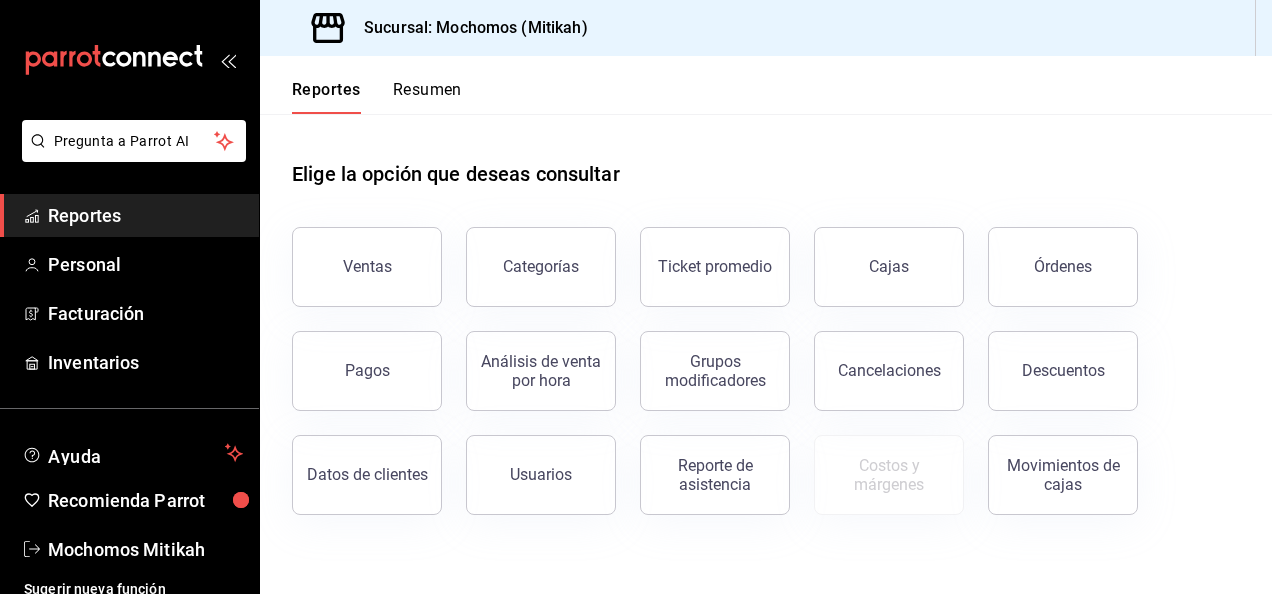 click on "Reportes" at bounding box center (145, 215) 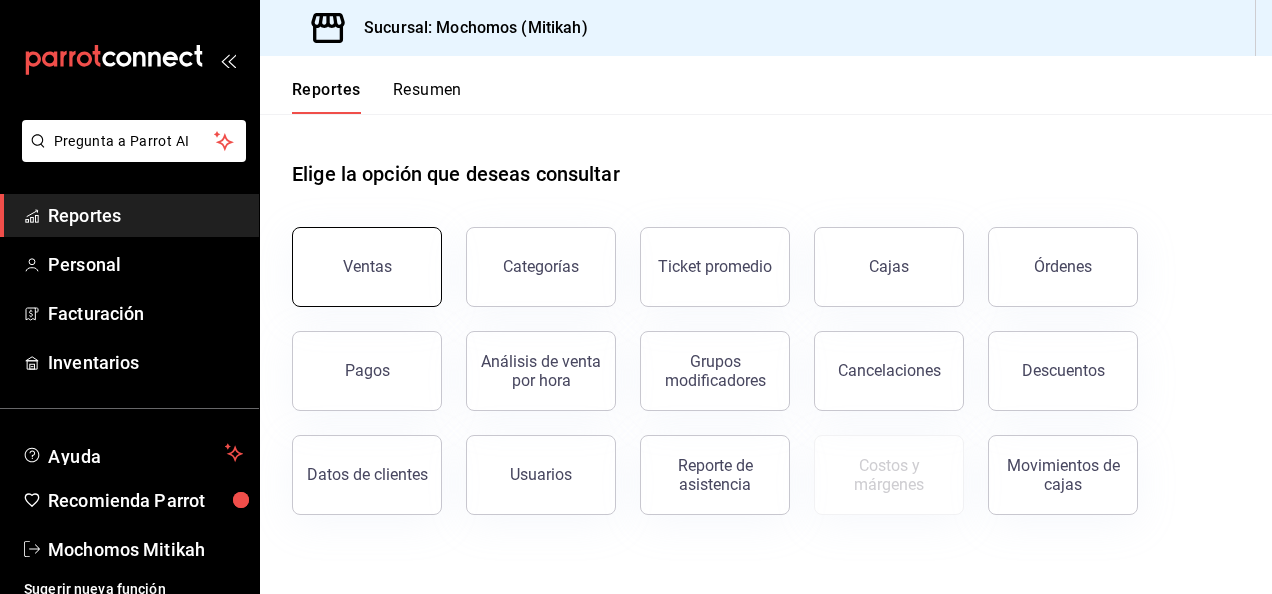 click on "Ventas" at bounding box center [367, 267] 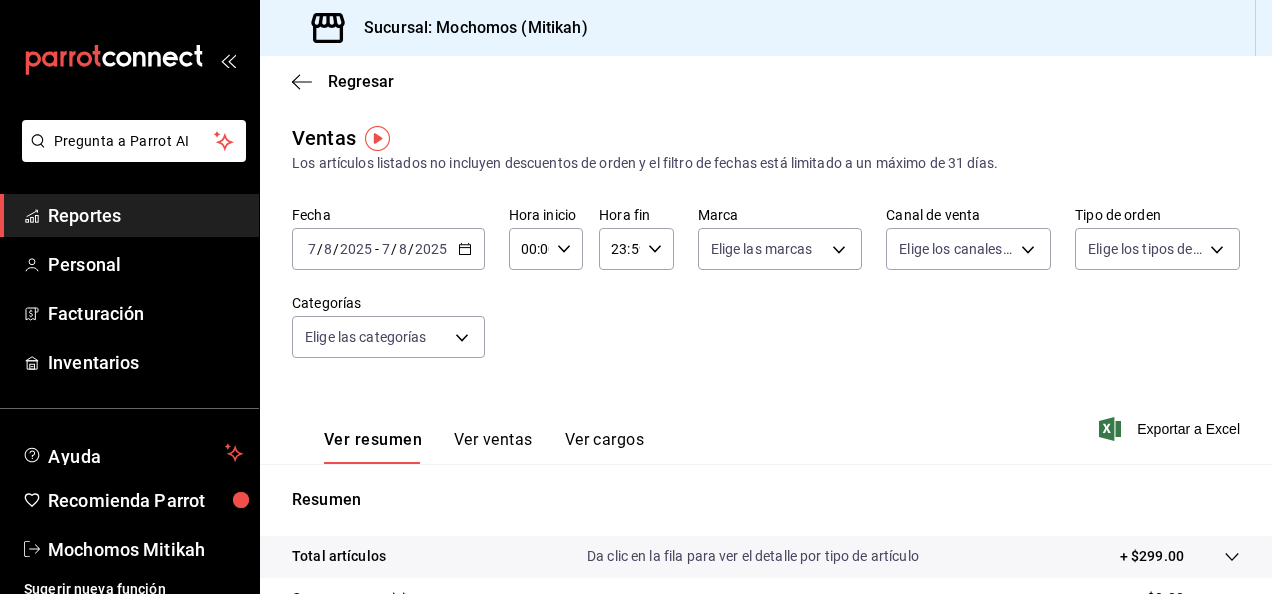 click 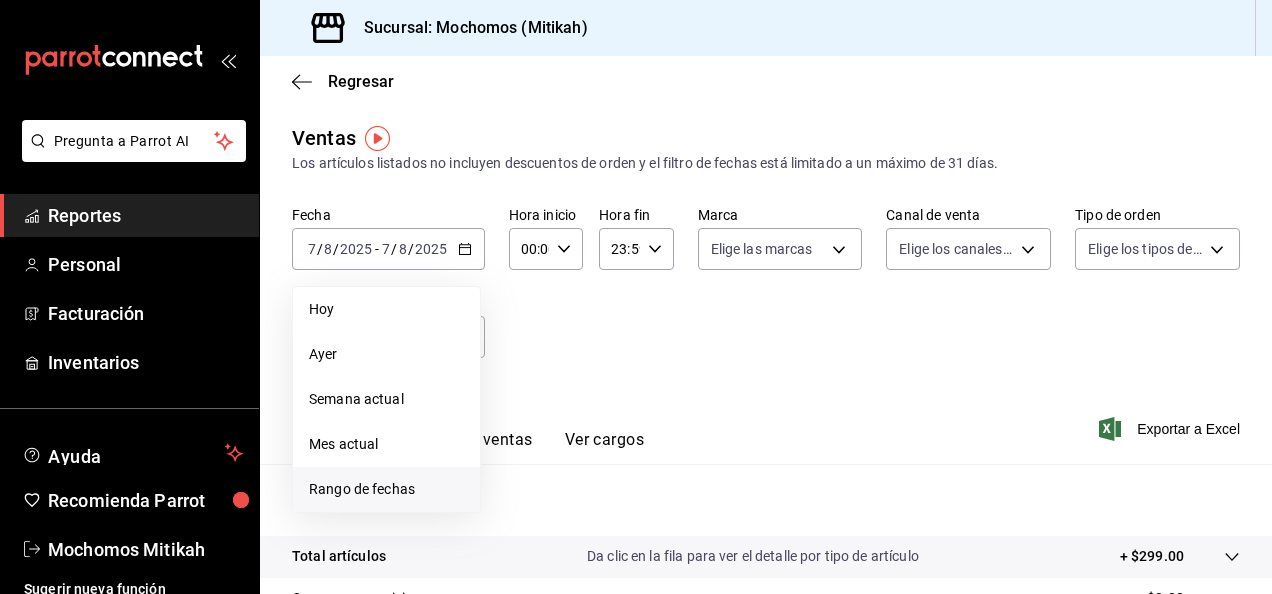 click on "Rango de fechas" at bounding box center [386, 489] 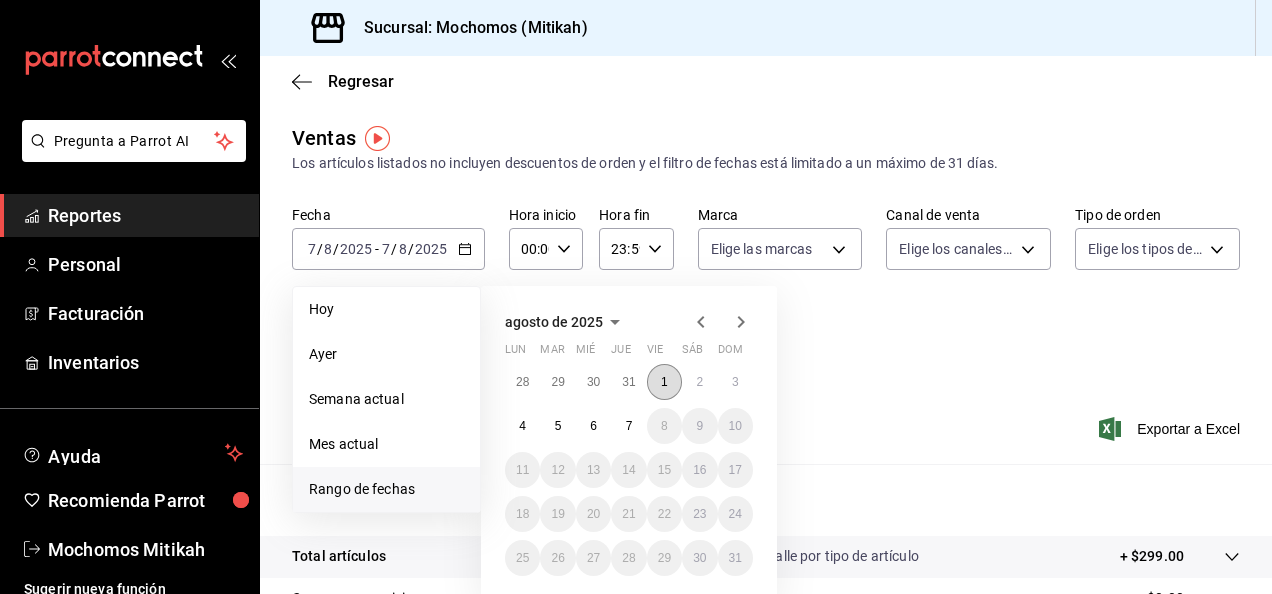 click on "1" at bounding box center [664, 382] 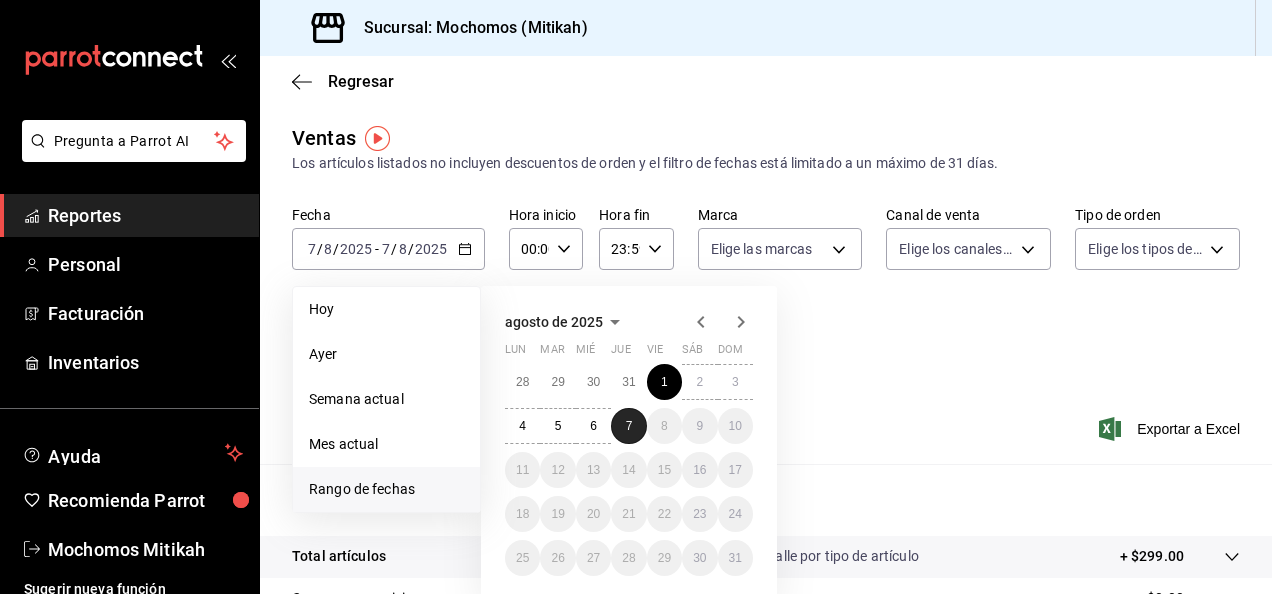 click on "7" at bounding box center (628, 426) 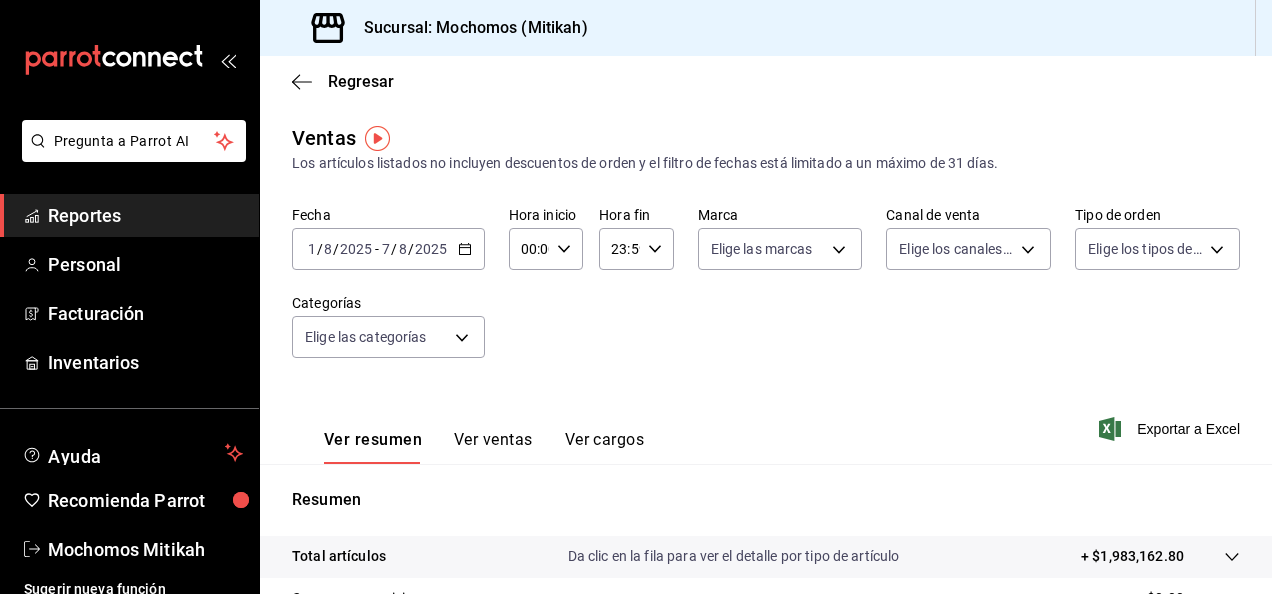 click on "00:00 Hora inicio" at bounding box center (546, 249) 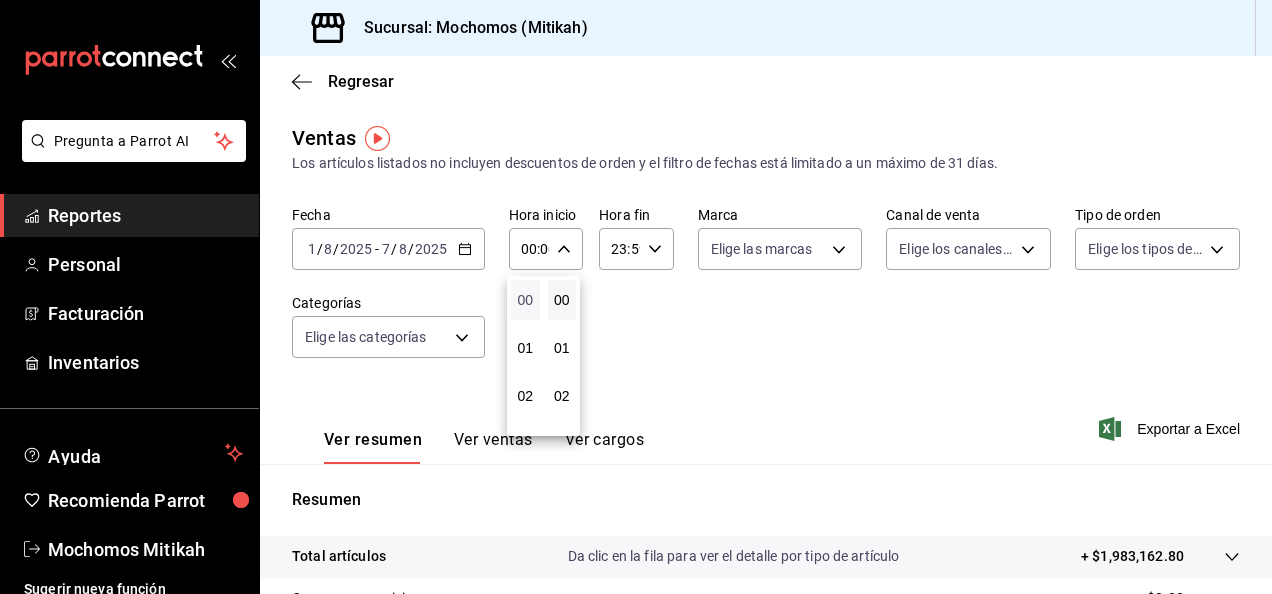 click on "00" at bounding box center [525, 300] 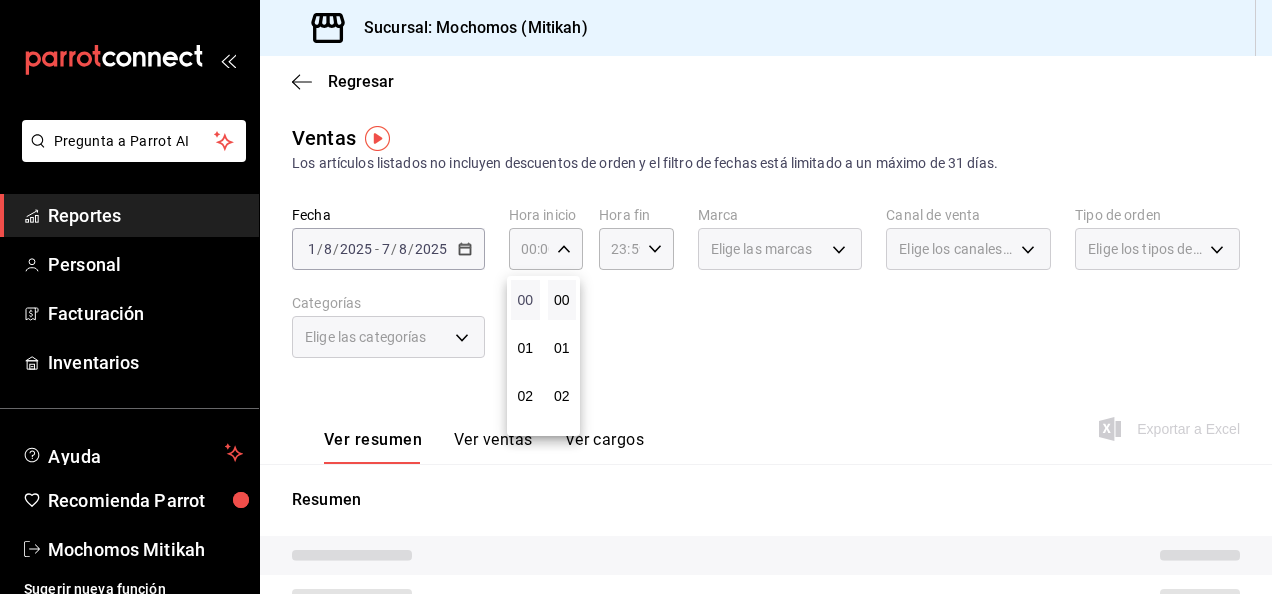 type 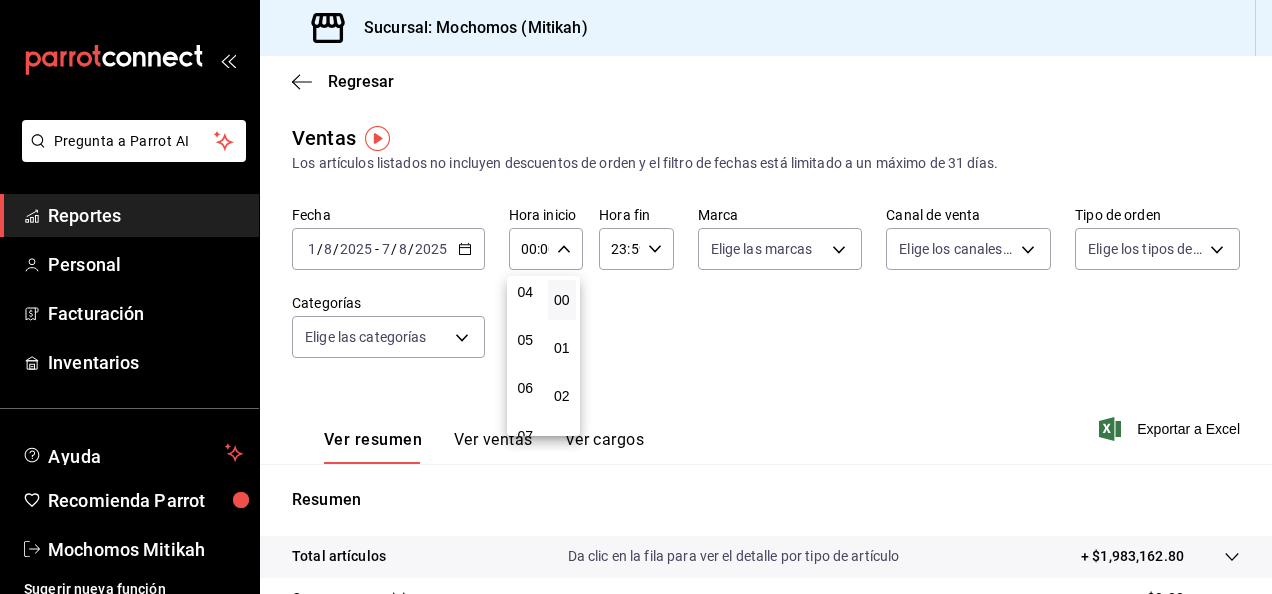 scroll, scrollTop: 240, scrollLeft: 0, axis: vertical 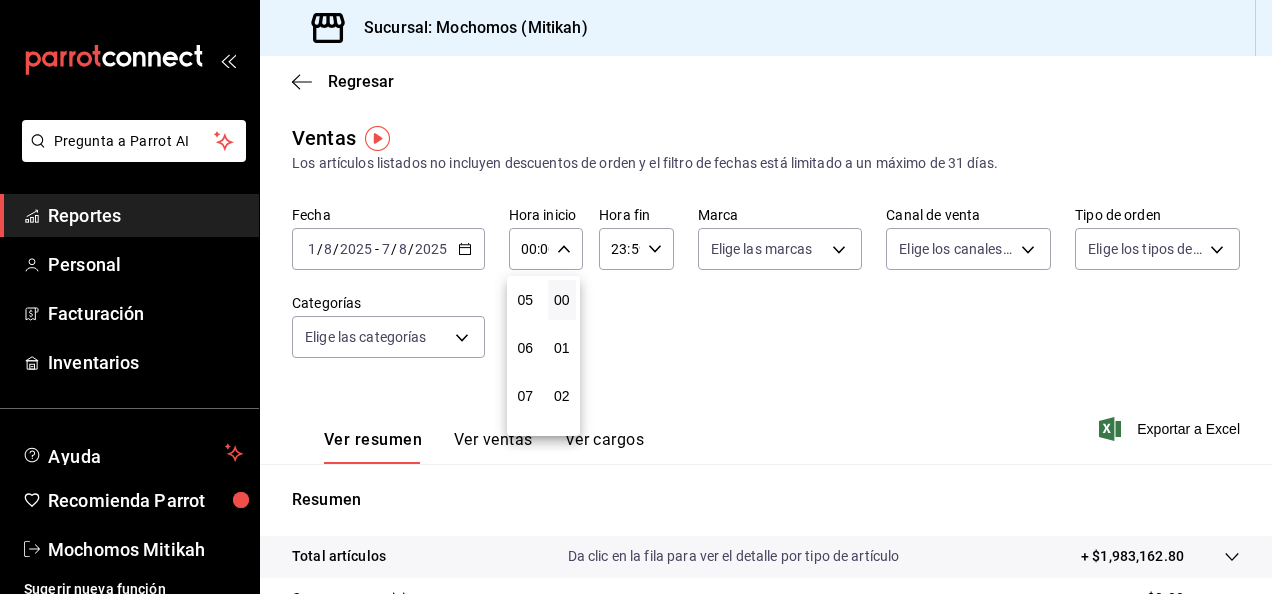 click on "05" at bounding box center (525, 300) 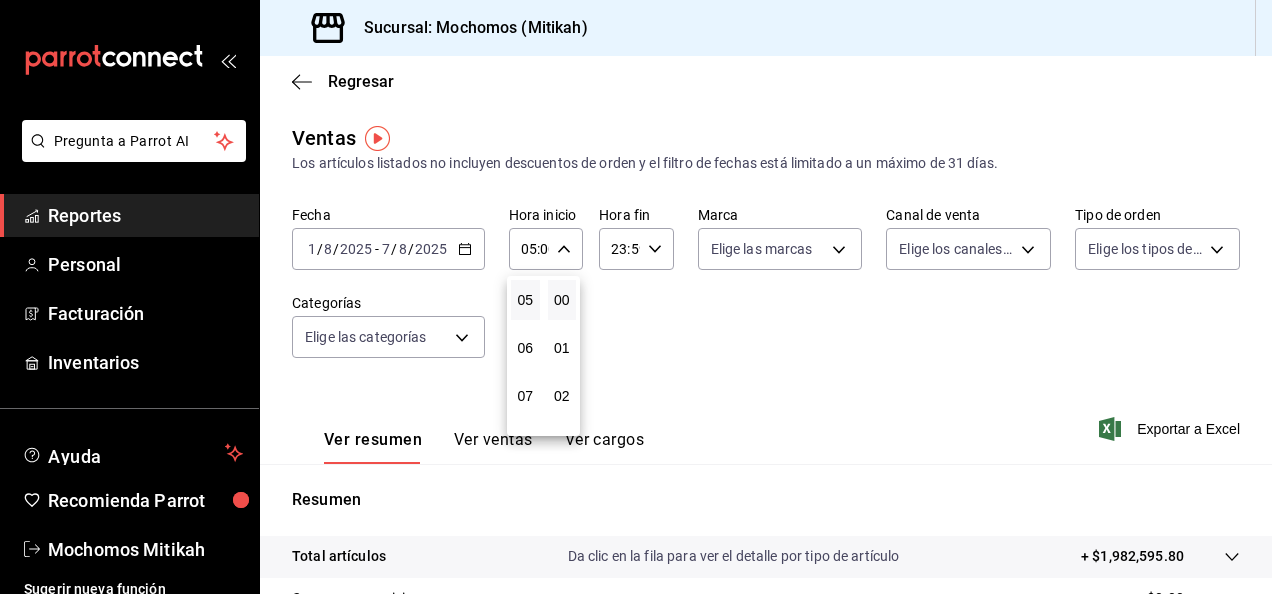 click at bounding box center [636, 297] 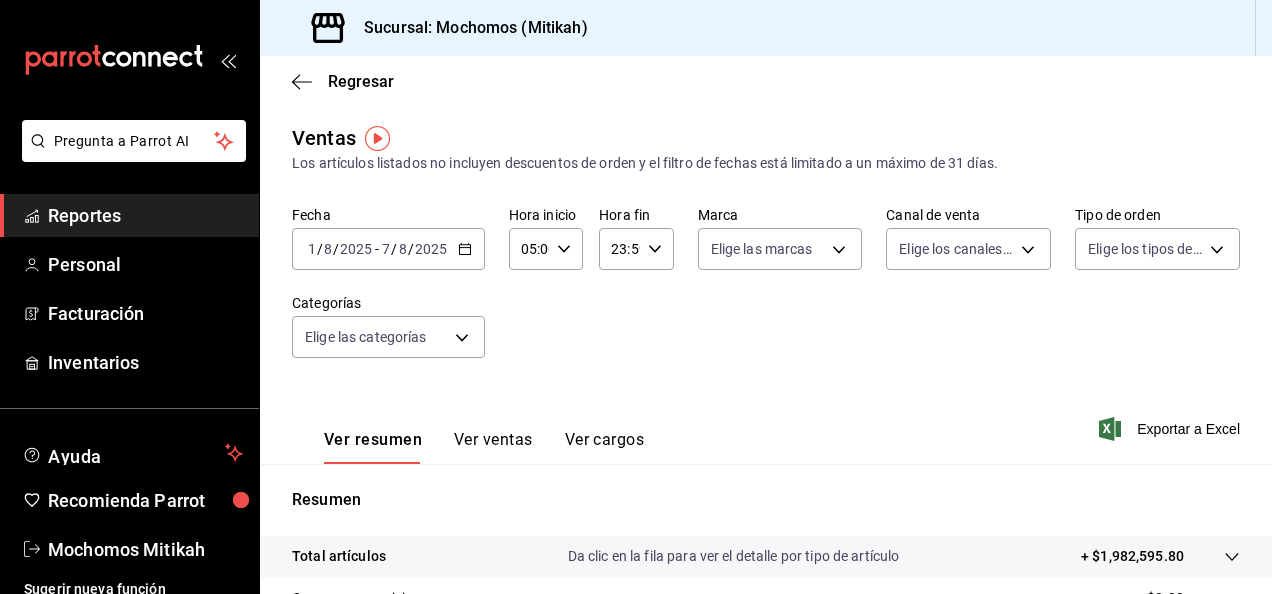 click 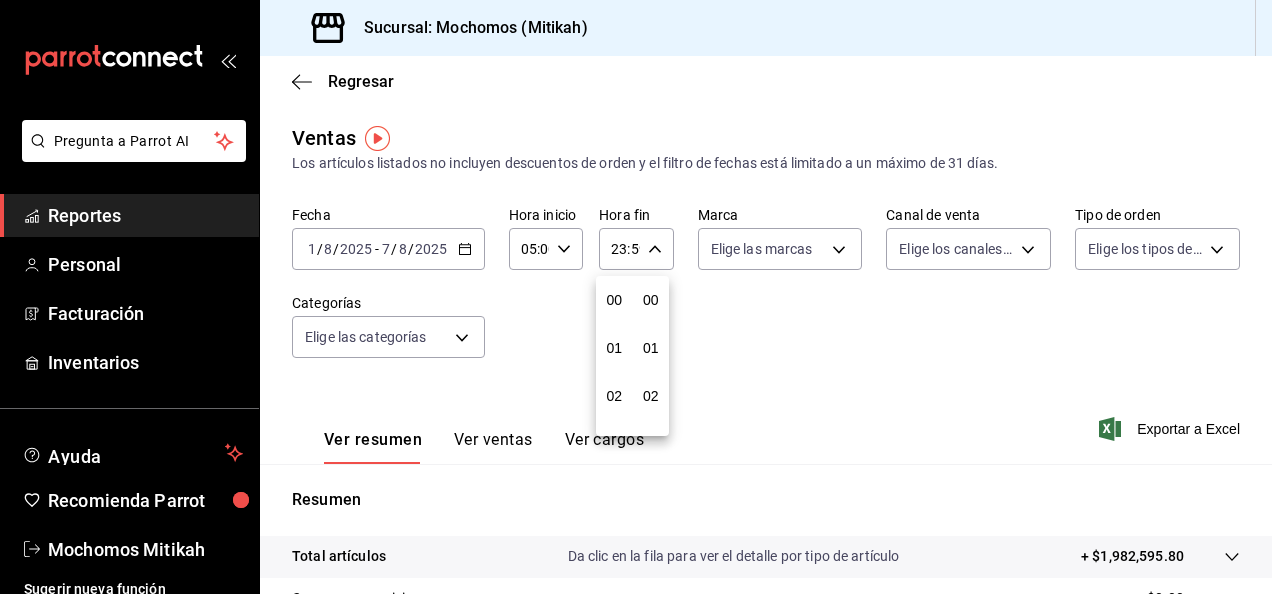 scroll, scrollTop: 992, scrollLeft: 0, axis: vertical 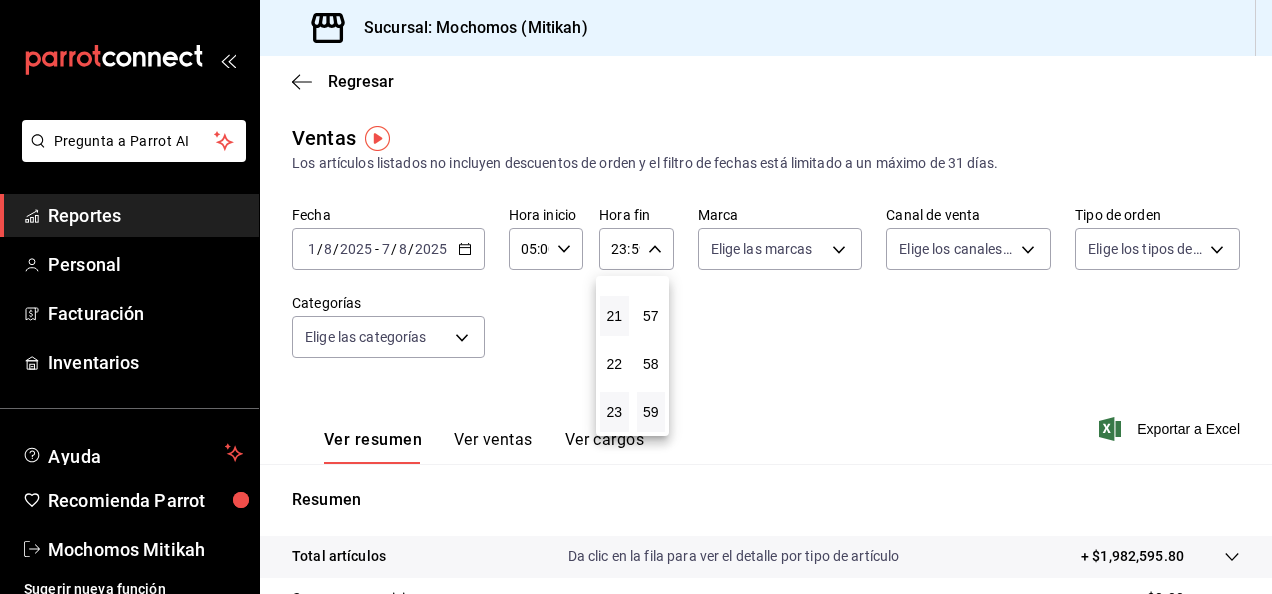 click on "21" at bounding box center (614, 316) 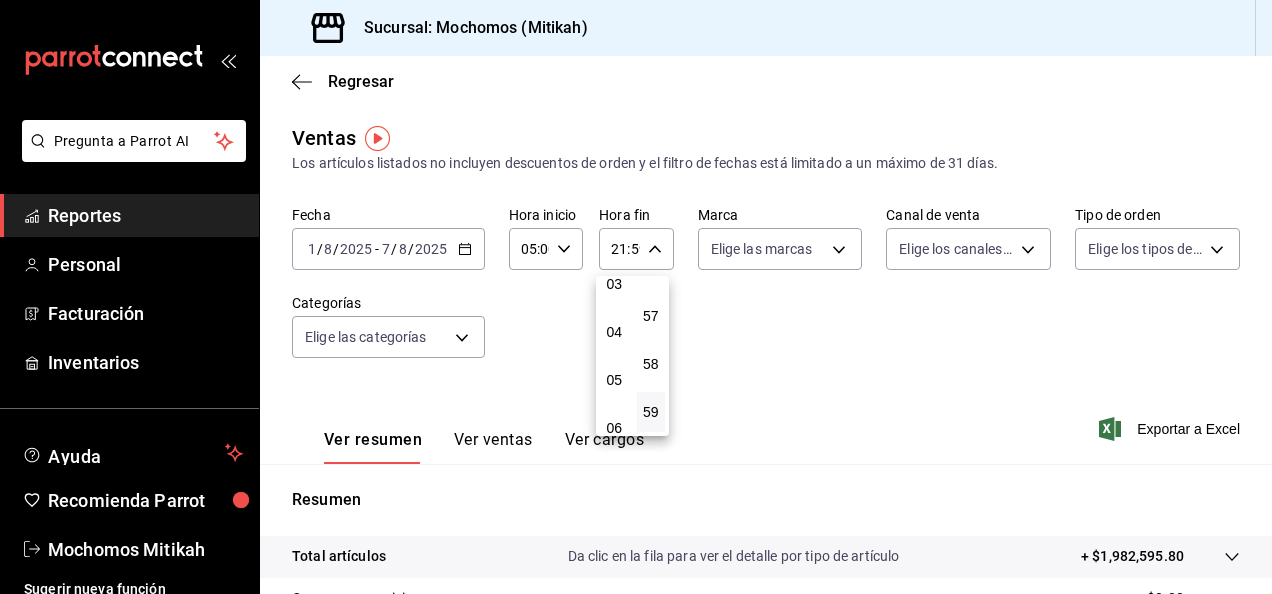 scroll, scrollTop: 200, scrollLeft: 0, axis: vertical 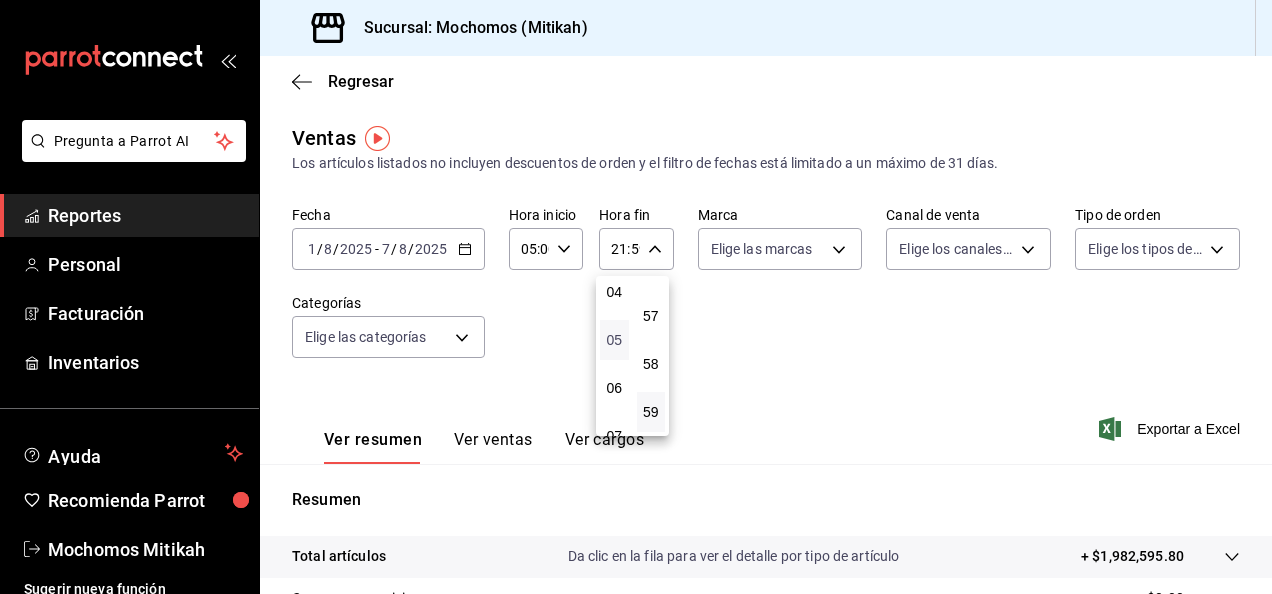 click on "05" at bounding box center [614, 340] 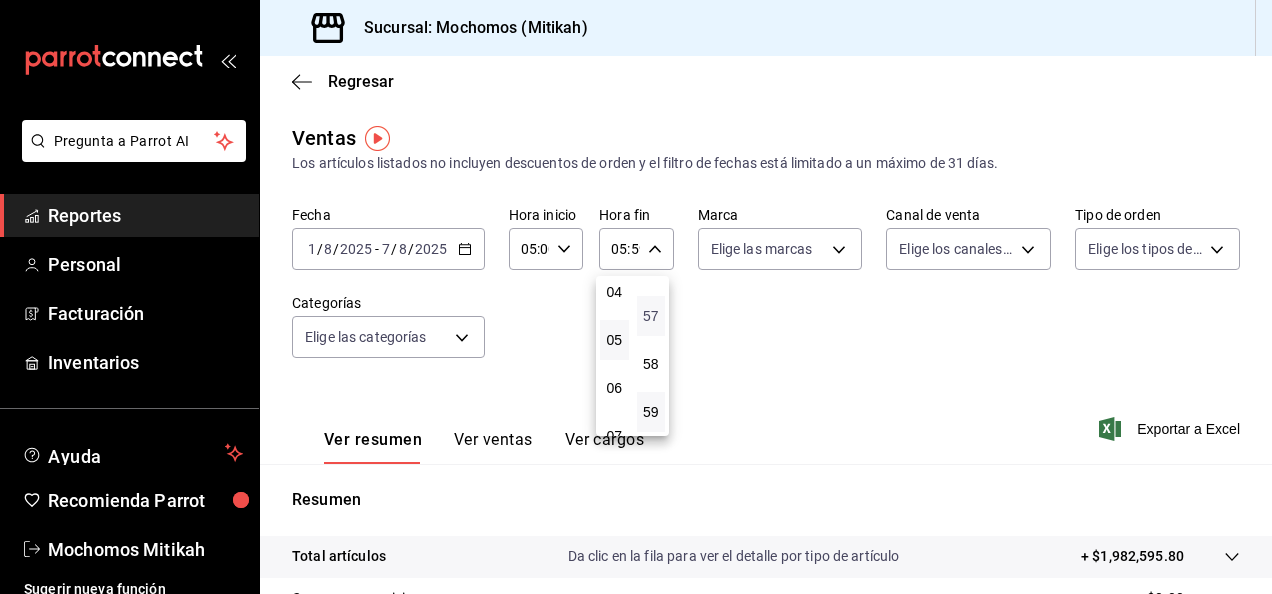 click on "57" at bounding box center (651, 316) 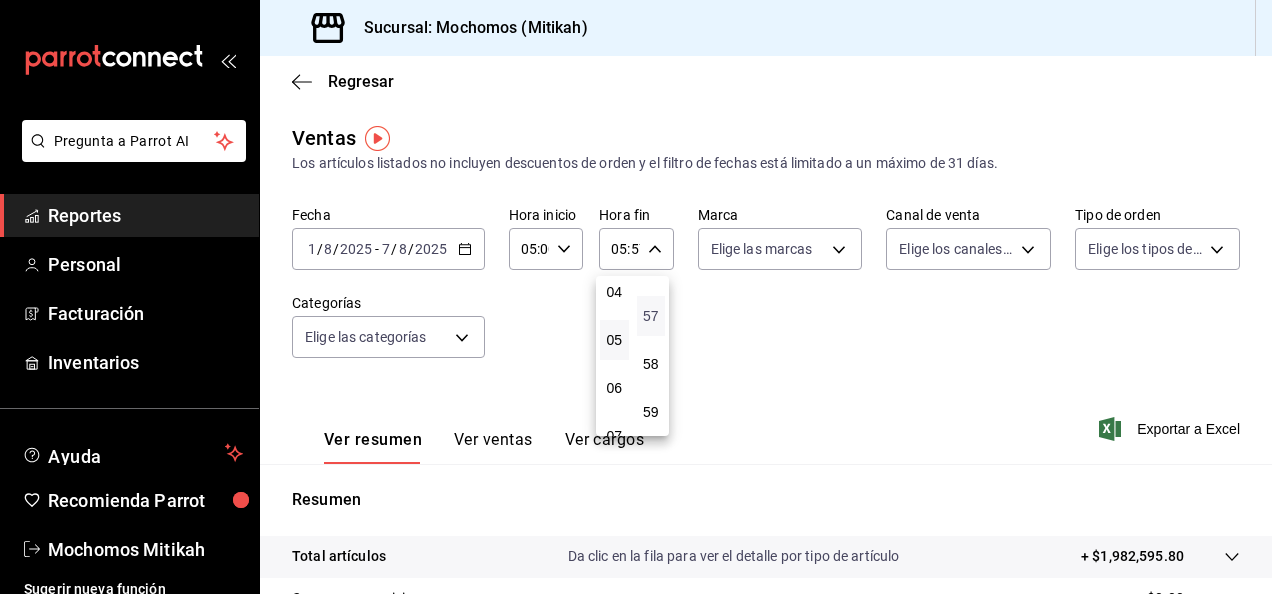 type 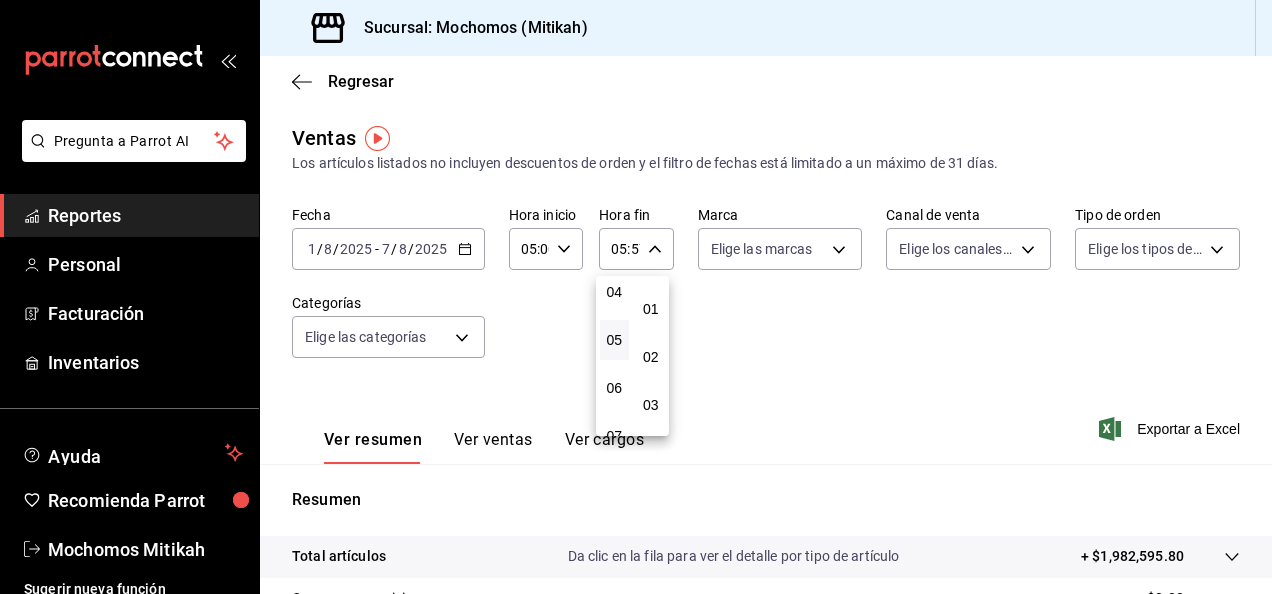 scroll, scrollTop: 0, scrollLeft: 0, axis: both 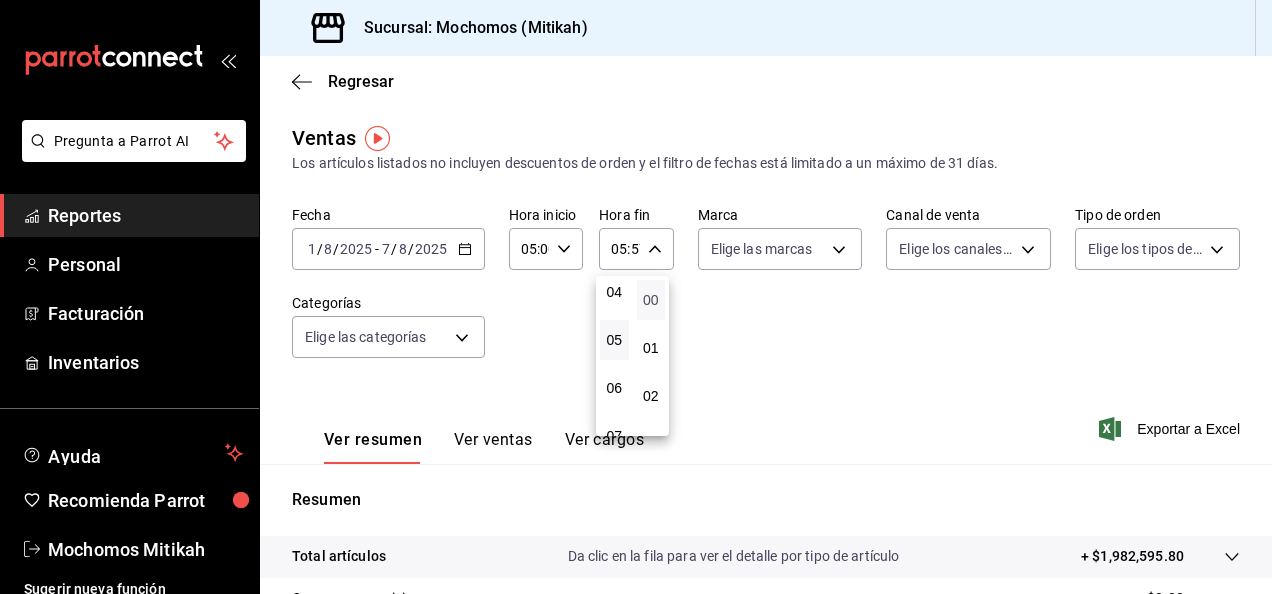 click on "00" at bounding box center [651, 300] 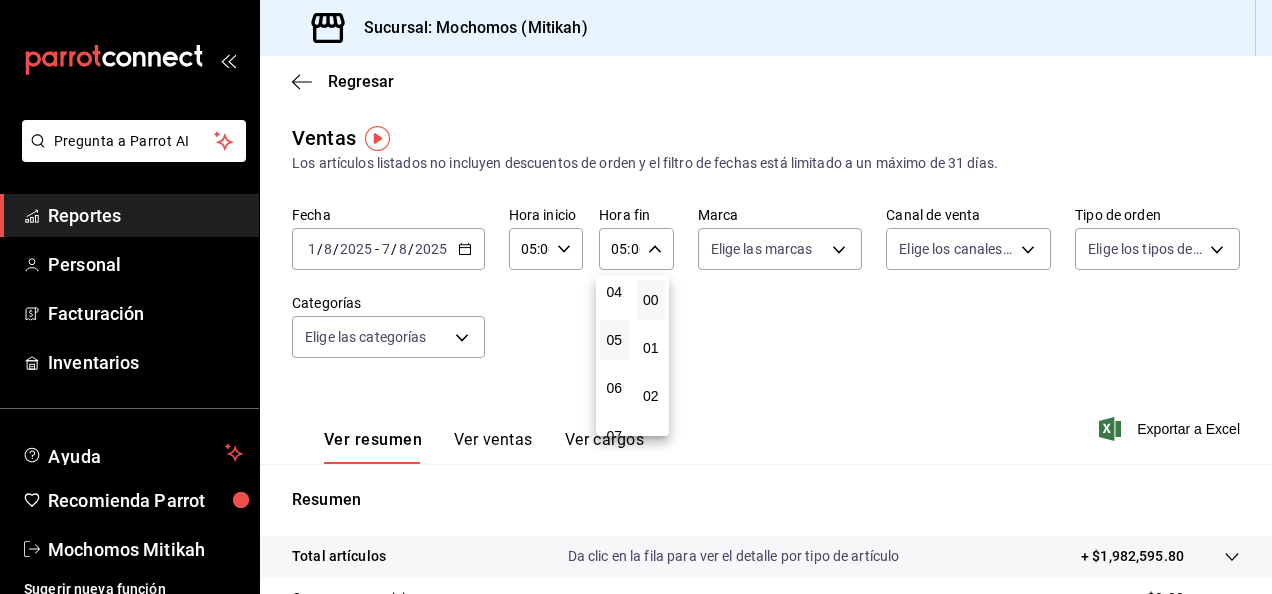 click at bounding box center [636, 297] 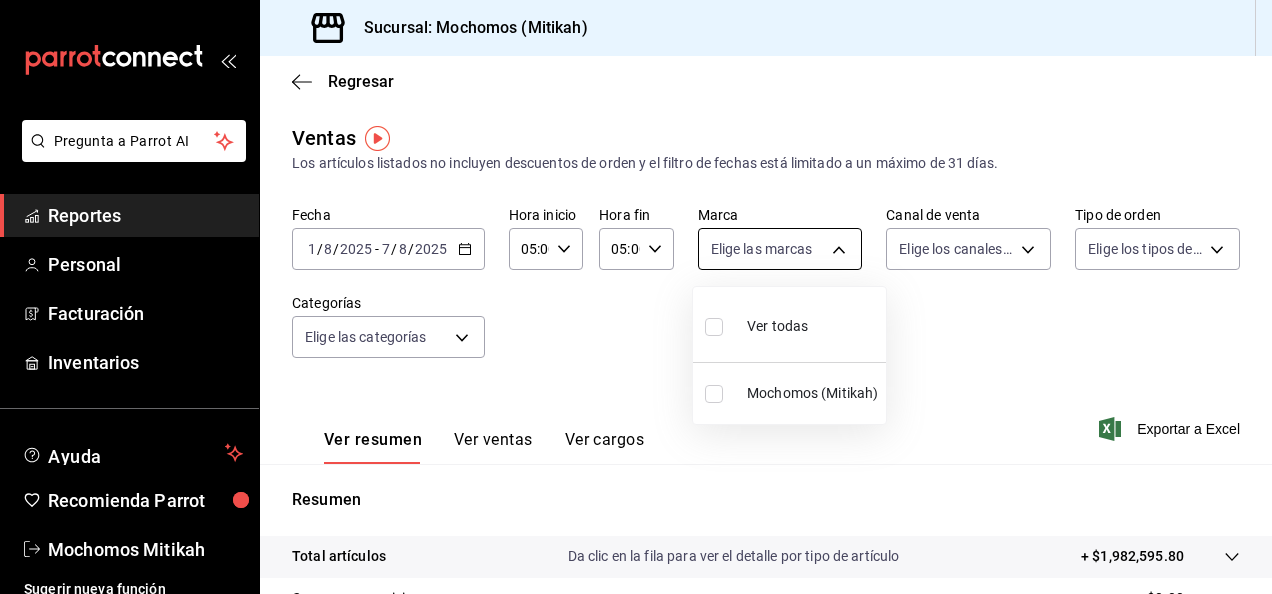 click on "Pregunta a Parrot AI Reportes   Personal   Facturación   Inventarios   Ayuda Recomienda Parrot   Mochomos [CITY]   Sugerir nueva función   Sucursal: Mochomos ([CITY]) Regresar Ventas Los artículos listados no incluyen descuentos de orden y el filtro de fechas está limitado a un máximo de 31 días. Fecha [DATE] [DATE] - [DATE] Hora inicio 05:00 Hora inicio Hora fin 05:00 Hora fin Marca Elige las marcas Canal de venta Elige los canales de venta Tipo de orden Elige los tipos de orden Categorías Elige las categorías Ver resumen Ver ventas Ver cargos Exportar a Excel Resumen Total artículos Da clic en la fila para ver el detalle por tipo de artículo + $1,982,595.80 Cargos por servicio + $0.00 Venta bruta = $1,982,595.80 Descuentos totales - $17,587.90 Certificados de regalo - $7,804.00 Venta total = $1,957,203.90 Impuestos - $269,959.16 Venta neta = $1,687,244.74 Pregunta a Parrot AI Reportes   Personal   Facturación   Inventarios   Ayuda Recomienda Parrot   Mochomos [CITY]" at bounding box center (636, 297) 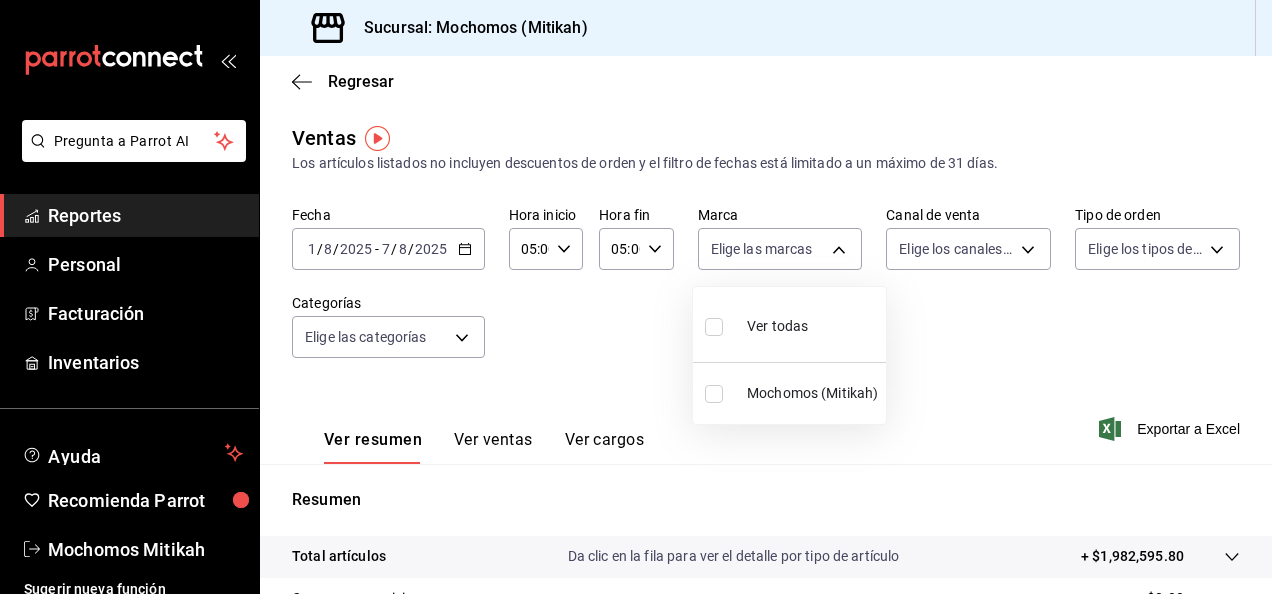 click on "Mochomos (Mitikah)" at bounding box center [789, 393] 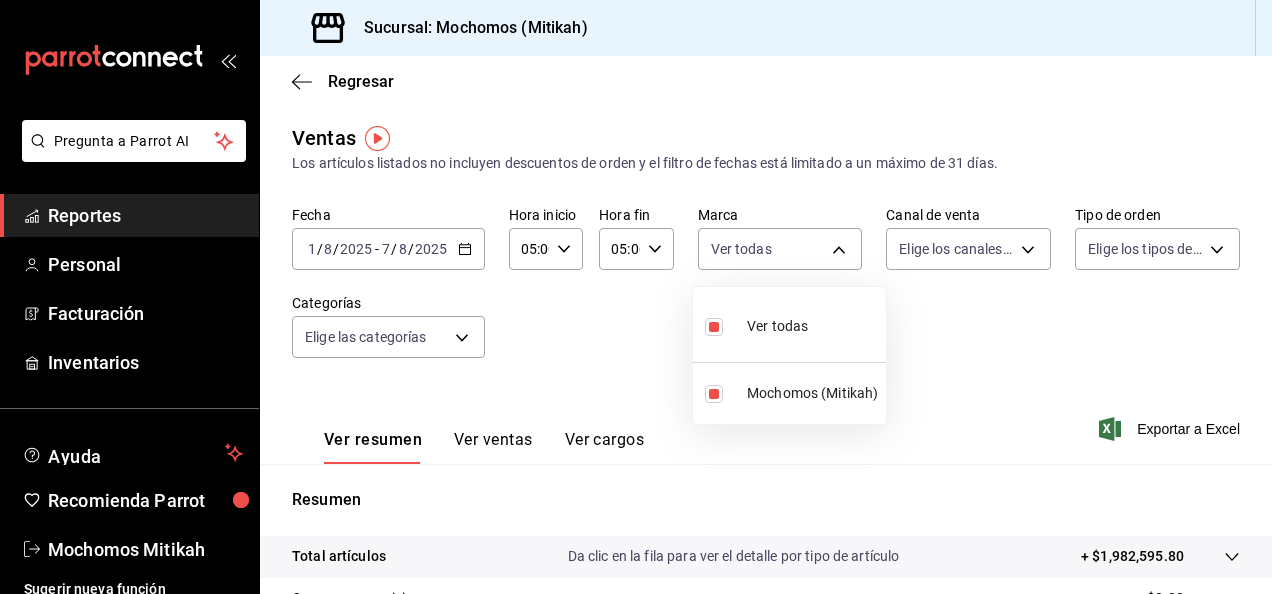click at bounding box center (636, 297) 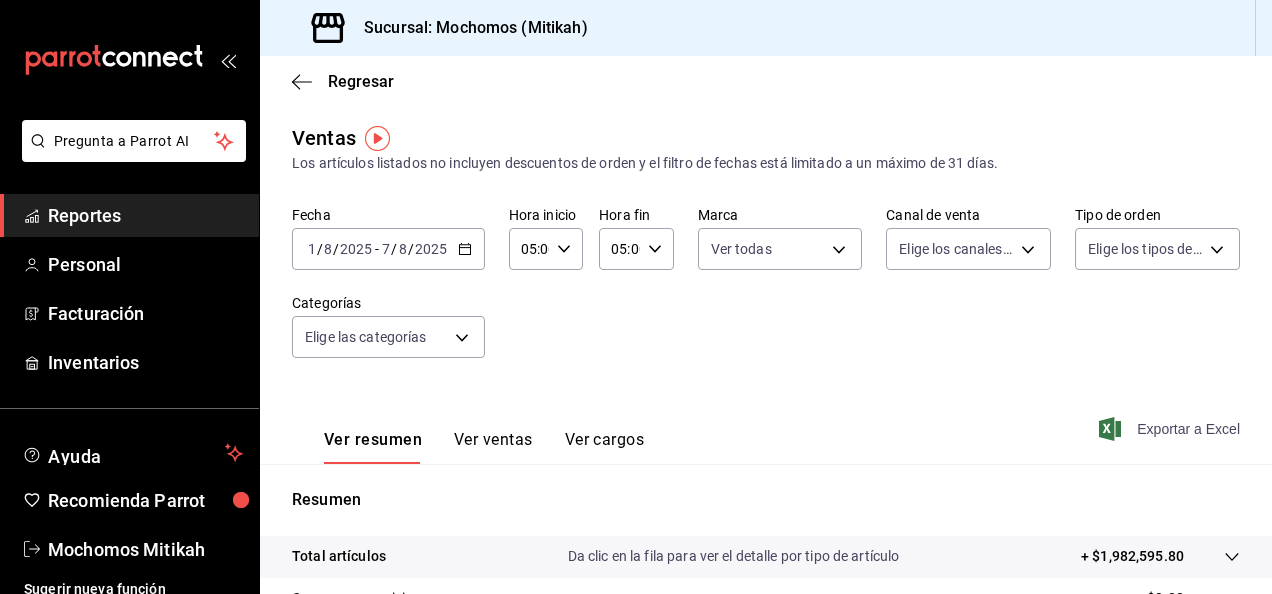 click on "Exportar a Excel" at bounding box center (1171, 429) 